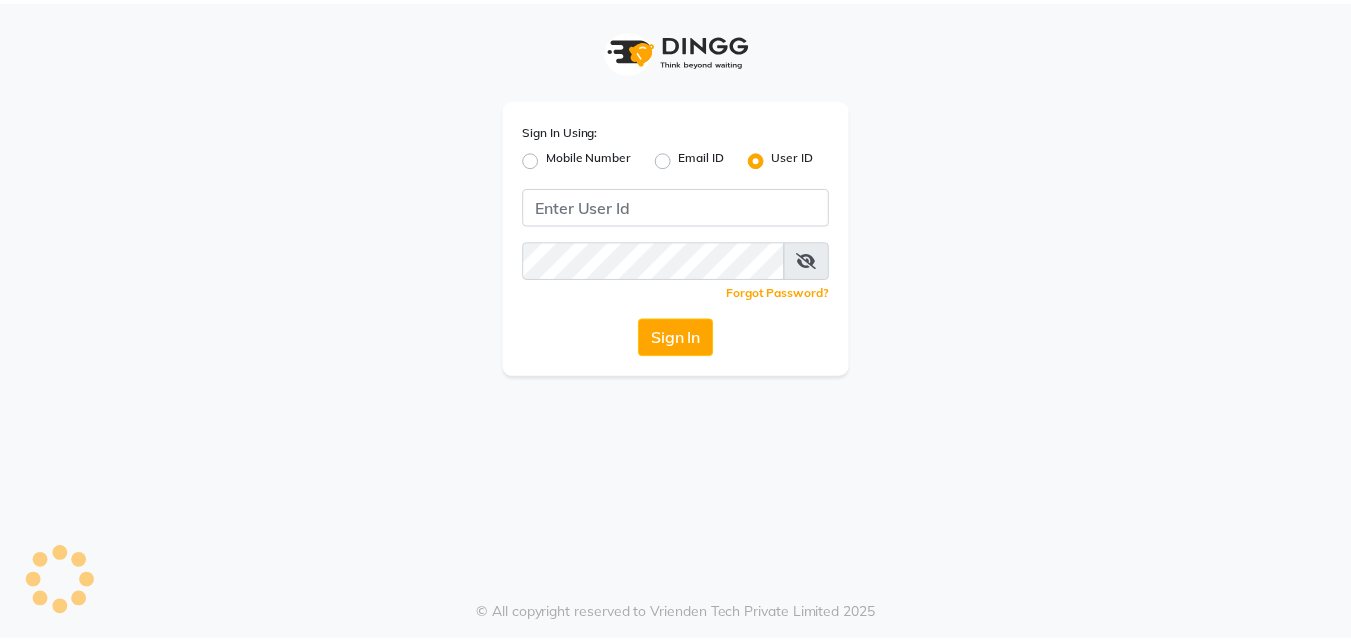 scroll, scrollTop: 0, scrollLeft: 0, axis: both 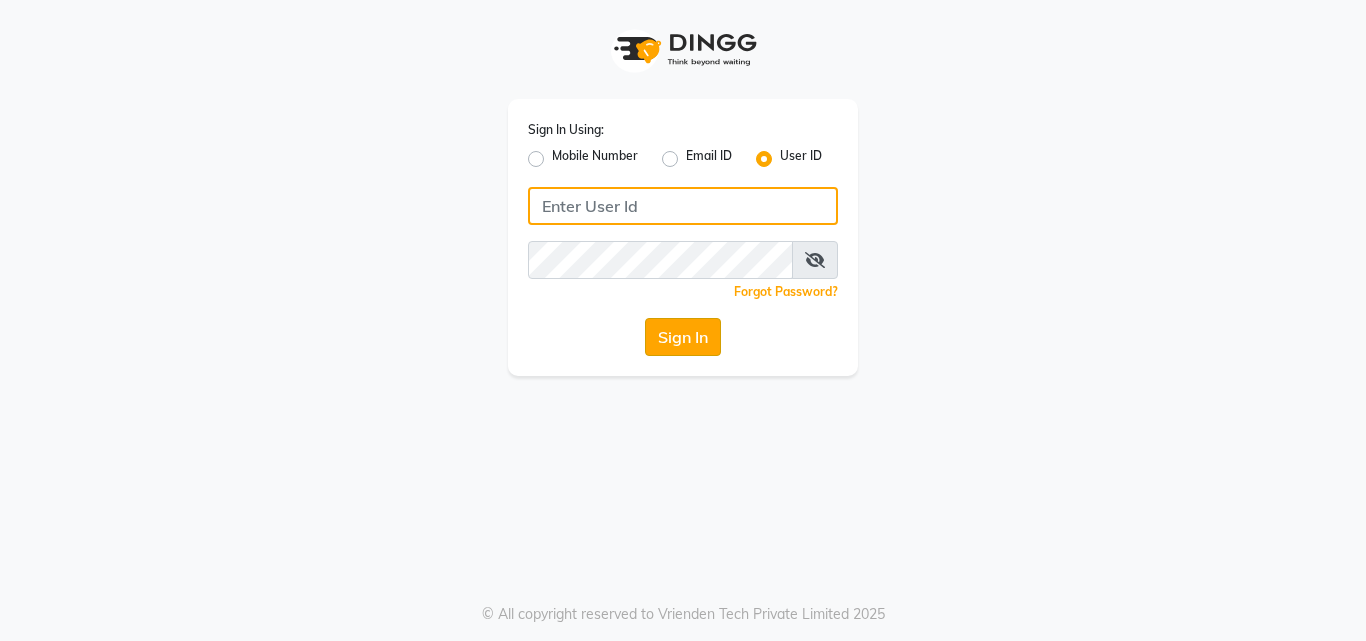 type on "[USERNAME]" 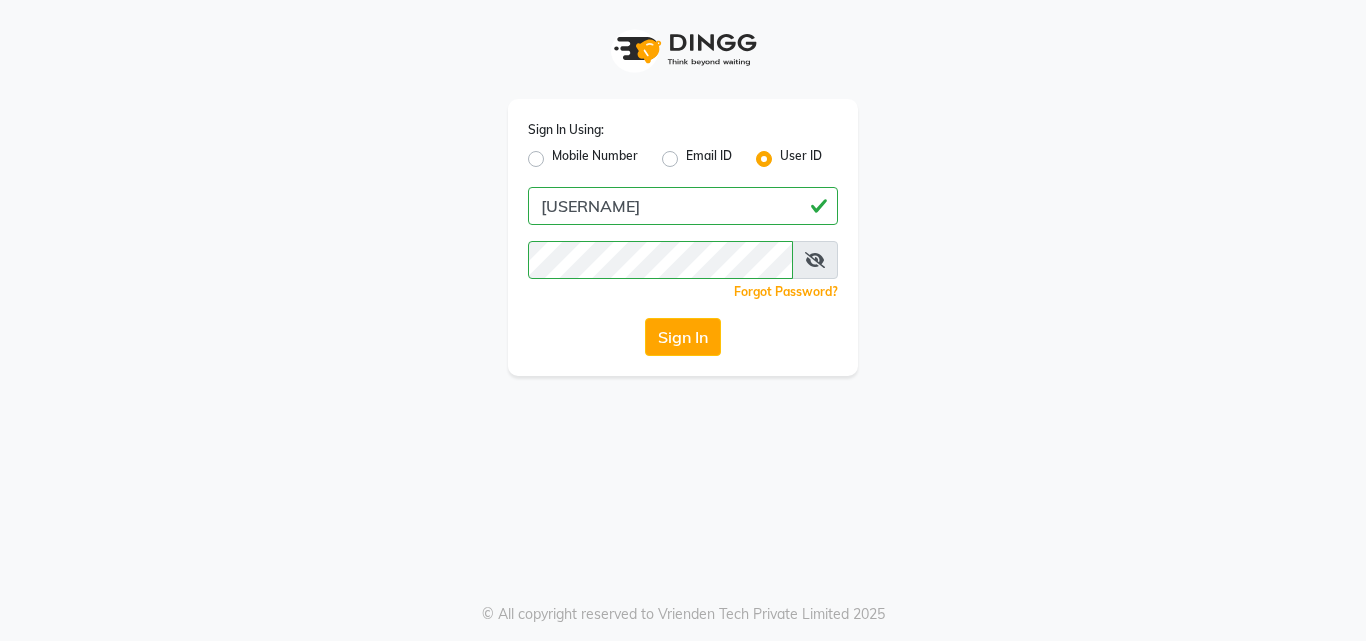 click on "Sign In" 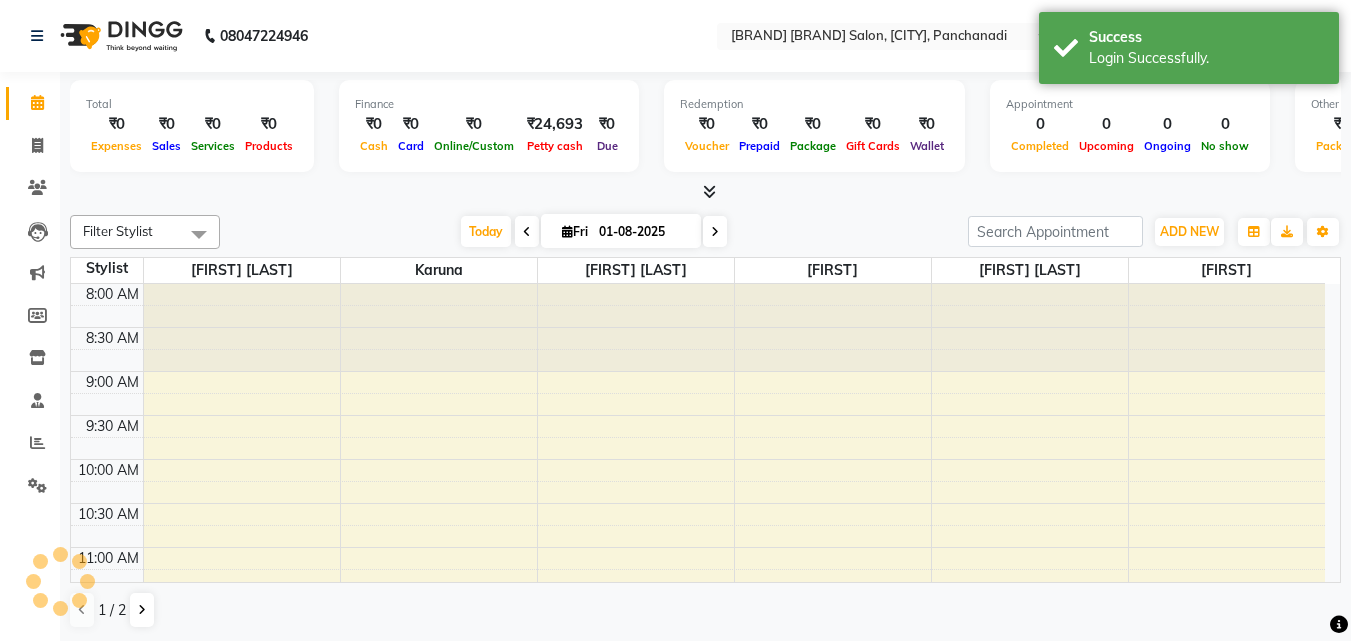 scroll, scrollTop: 0, scrollLeft: 0, axis: both 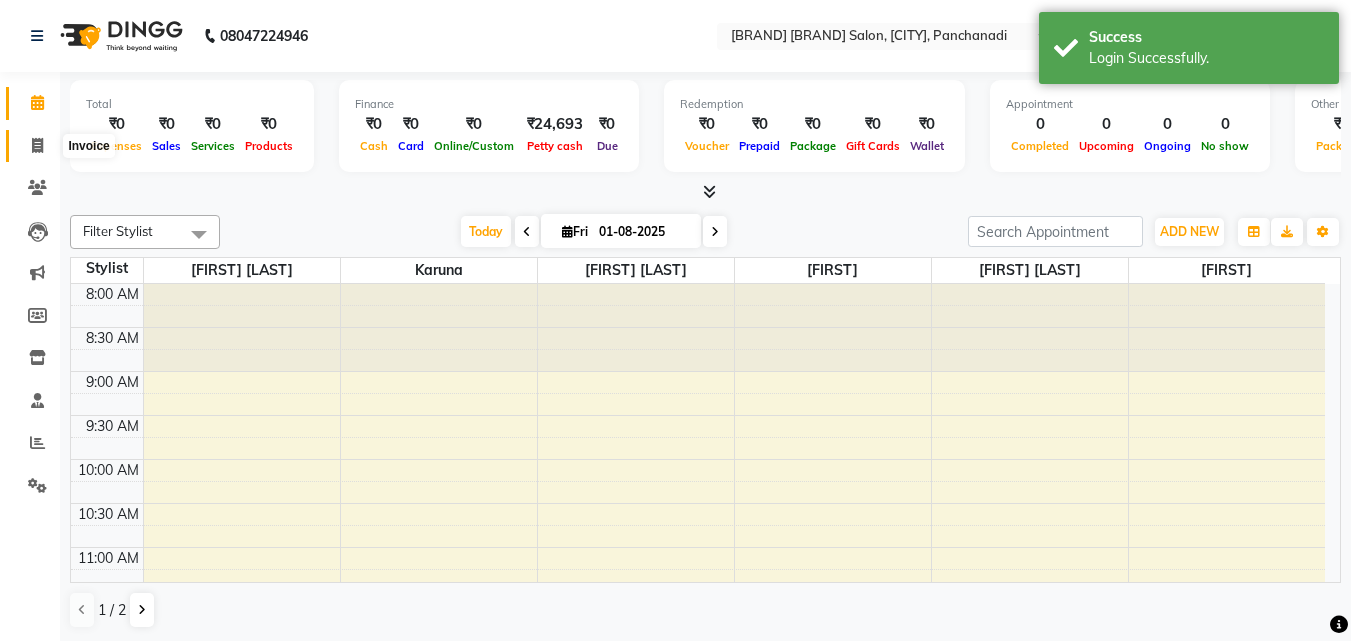 click 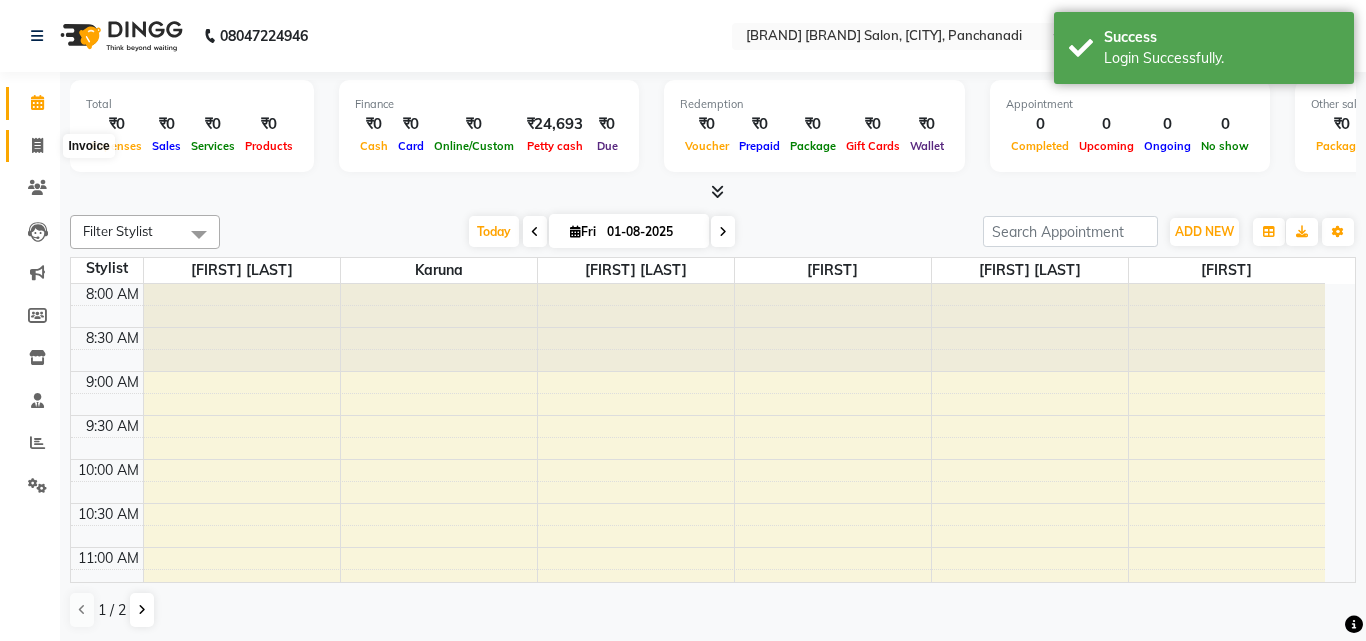 select on "7399" 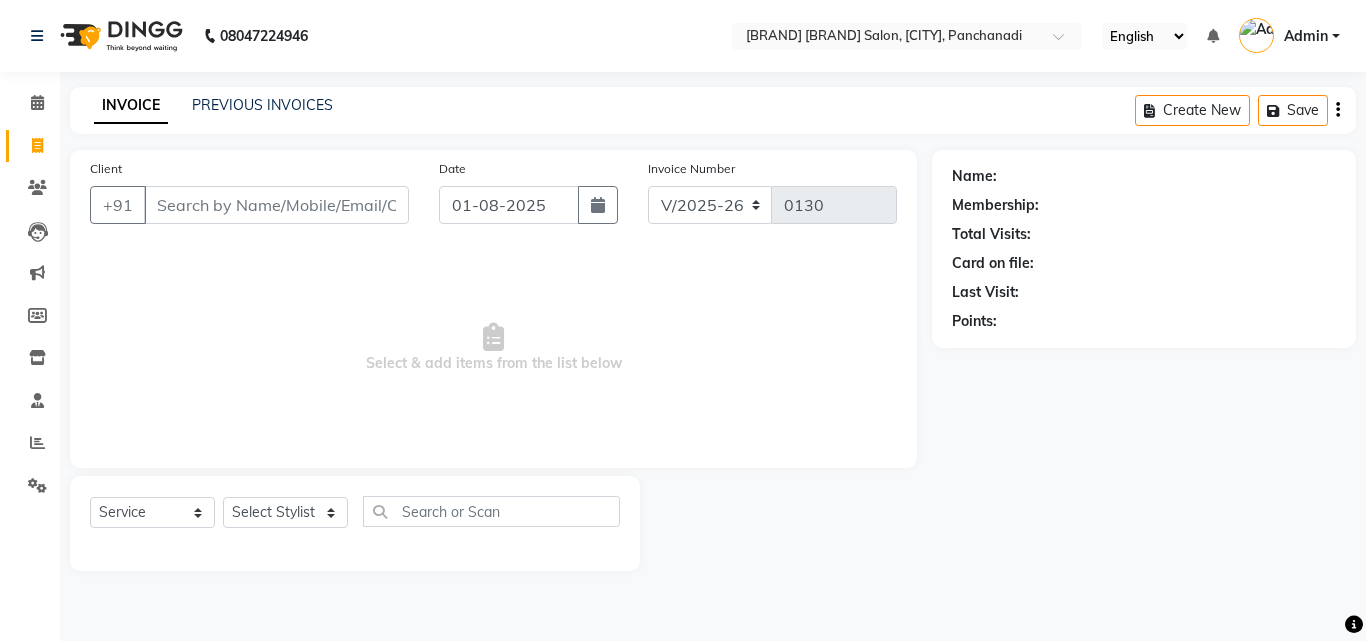 click on "Client" at bounding box center (276, 205) 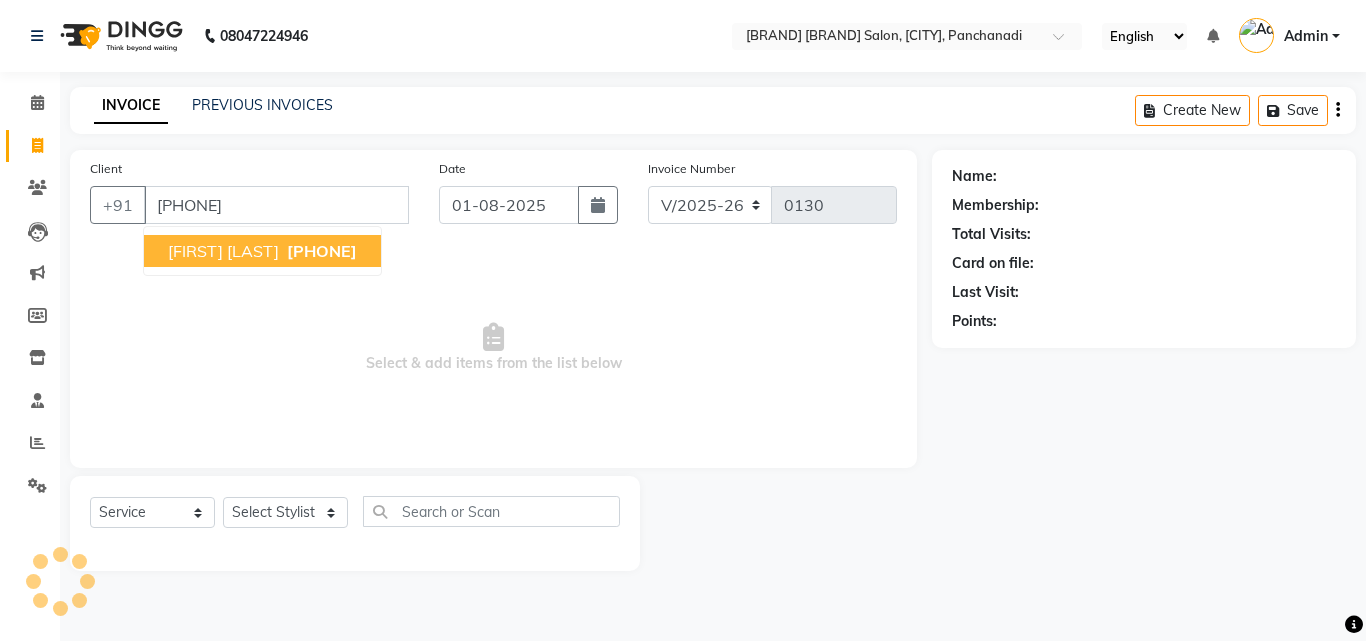 type on "[PHONE]" 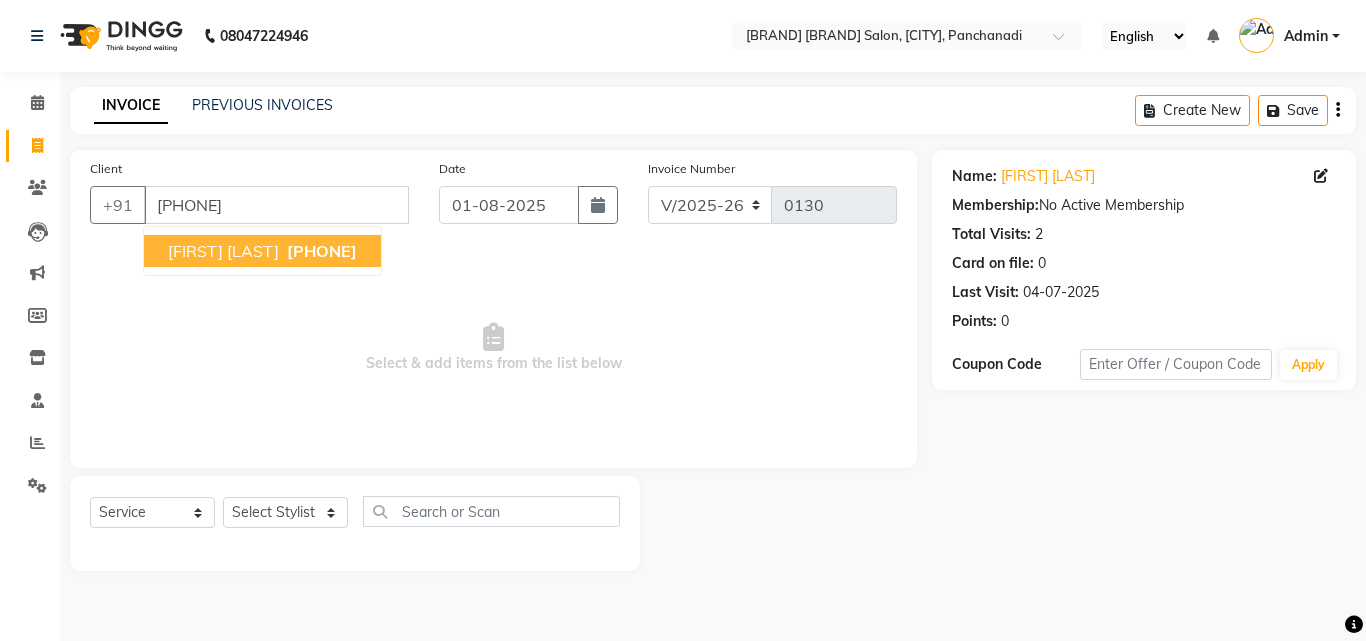 click on "[FIRST] [LAST]" at bounding box center [223, 251] 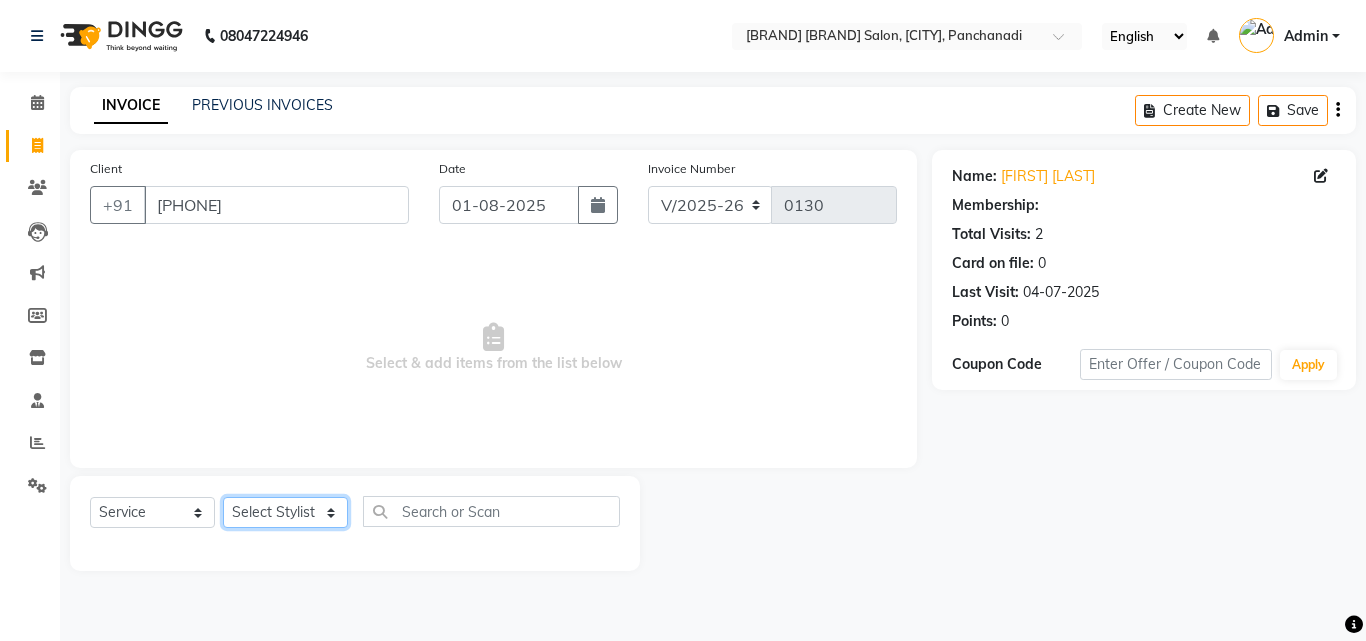click on "Select Stylist [FIRST] [LAST], [FIRST] [LAST], [FIRST] [LAST], [FIRST], [FIRST] [LAST], [FIRST] [LAST], [FIRST] [LAST], [FIRST] [LAST], [FIRST] [LAST]" 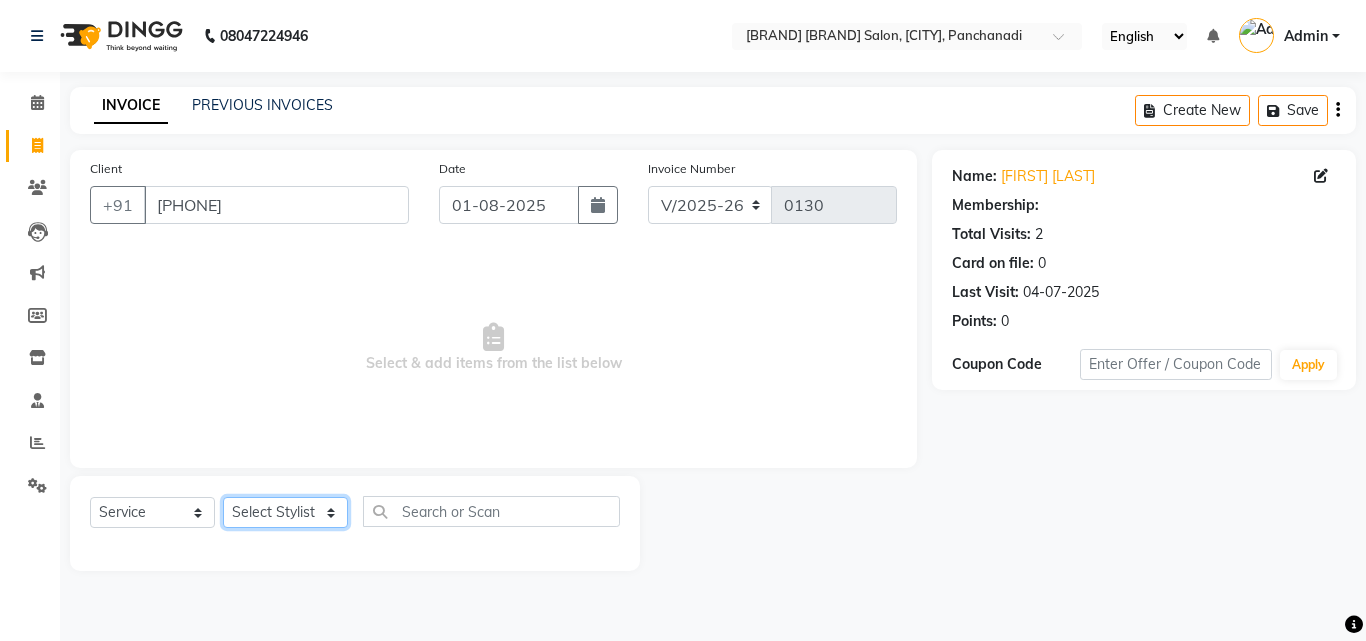select on "[NUMBER]" 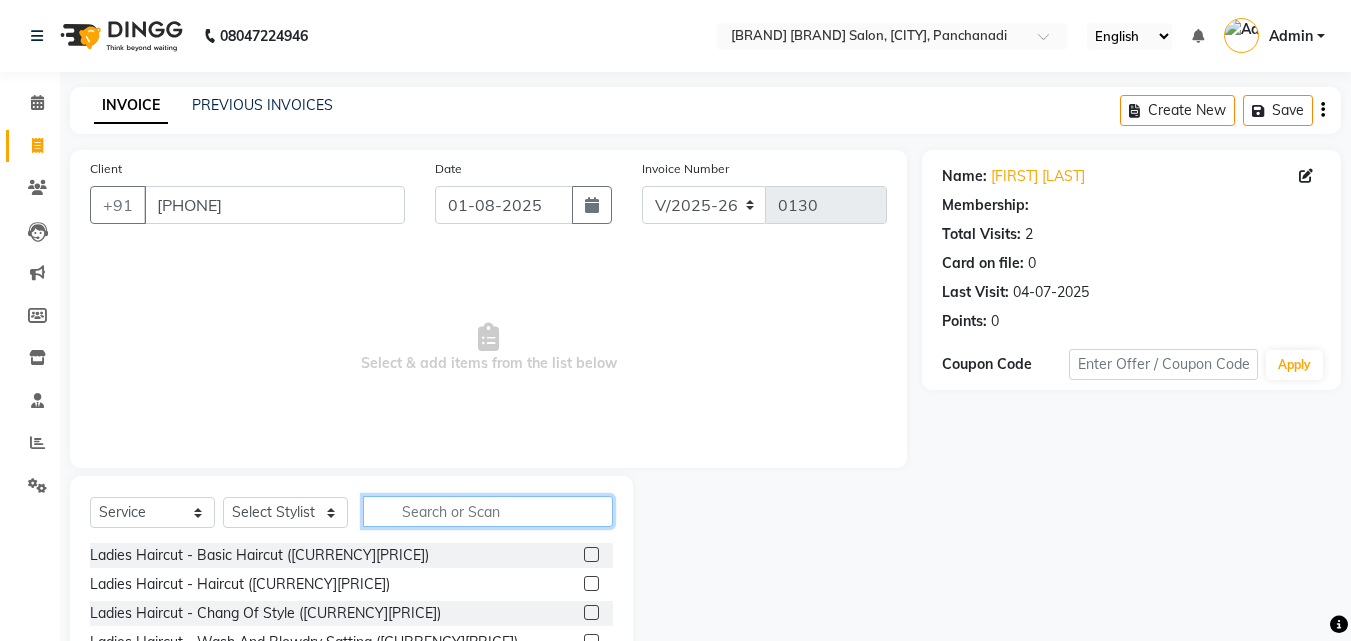 click 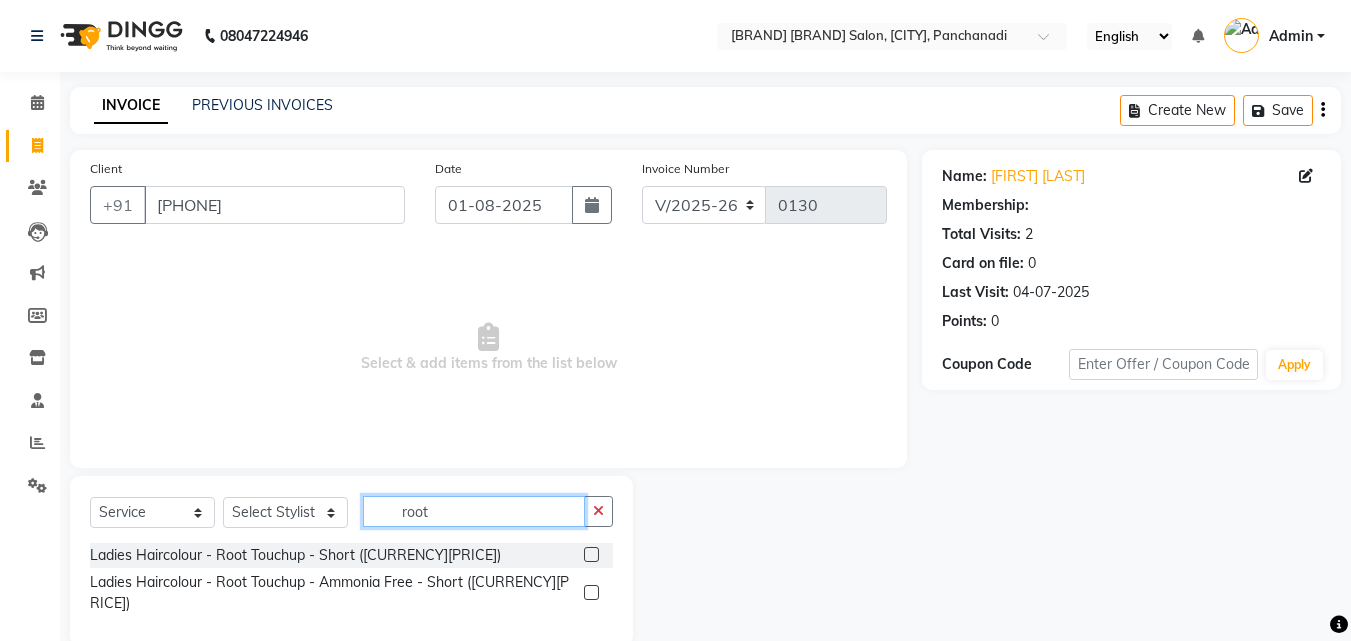 type on "root" 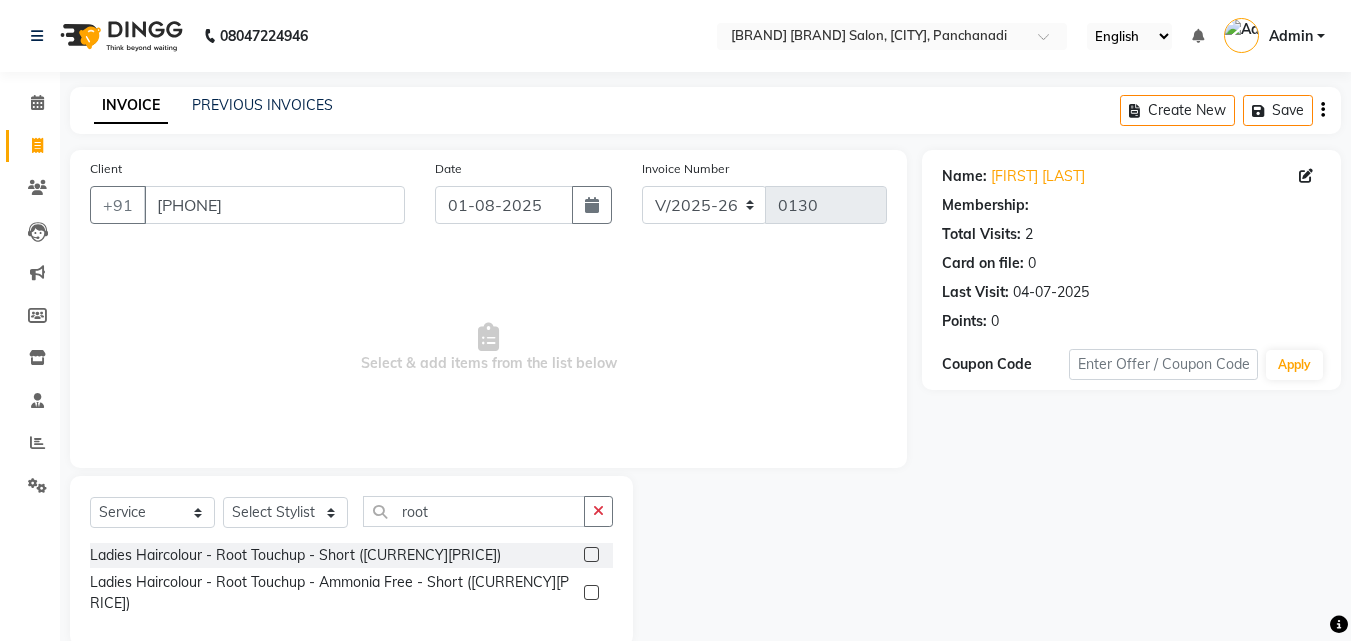 drag, startPoint x: 594, startPoint y: 587, endPoint x: 583, endPoint y: 582, distance: 12.083046 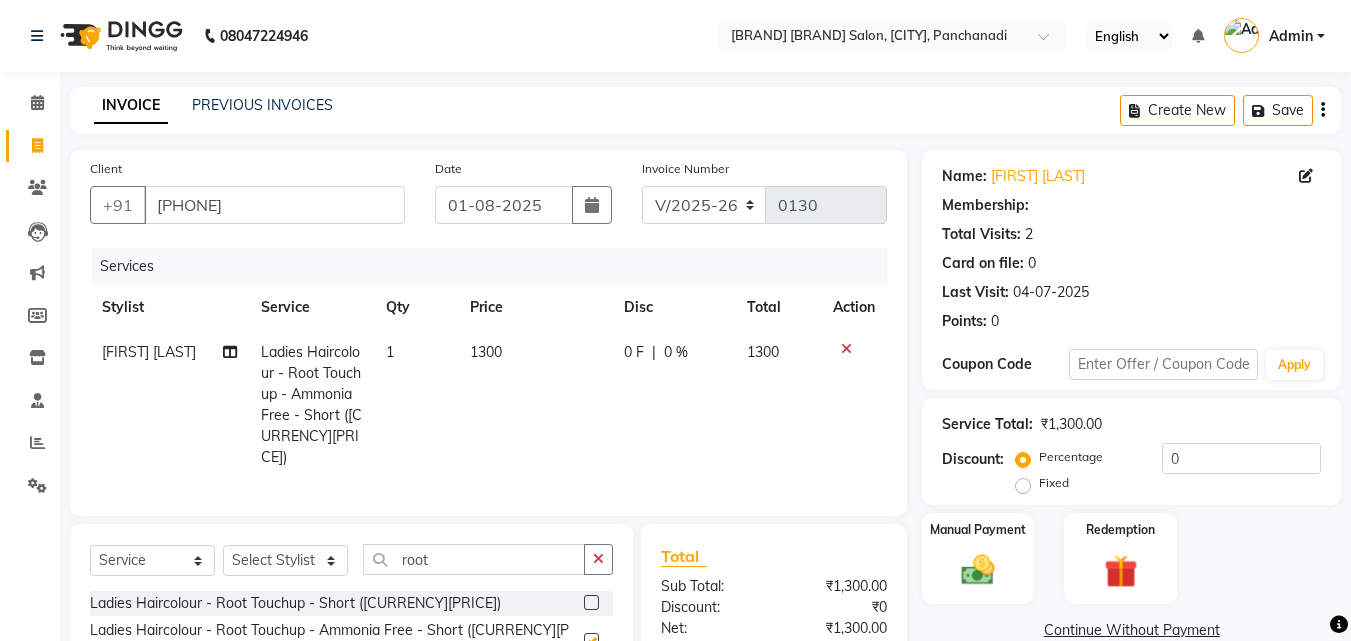 checkbox on "false" 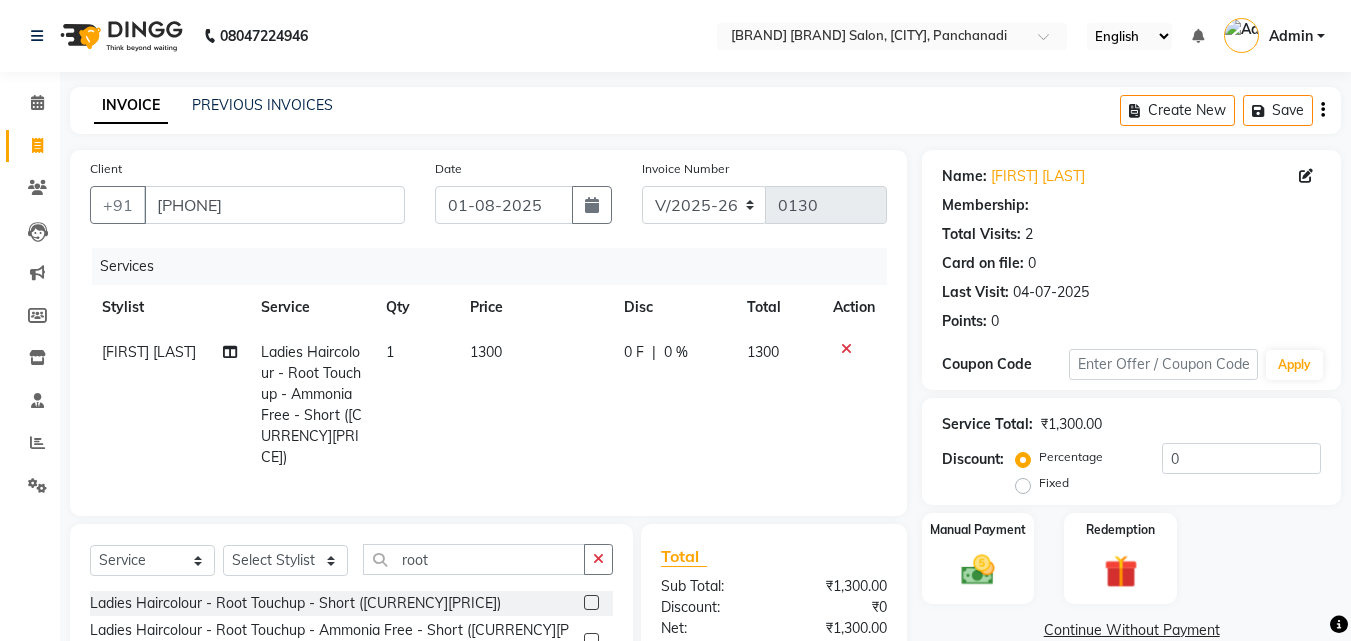 click on "1300" 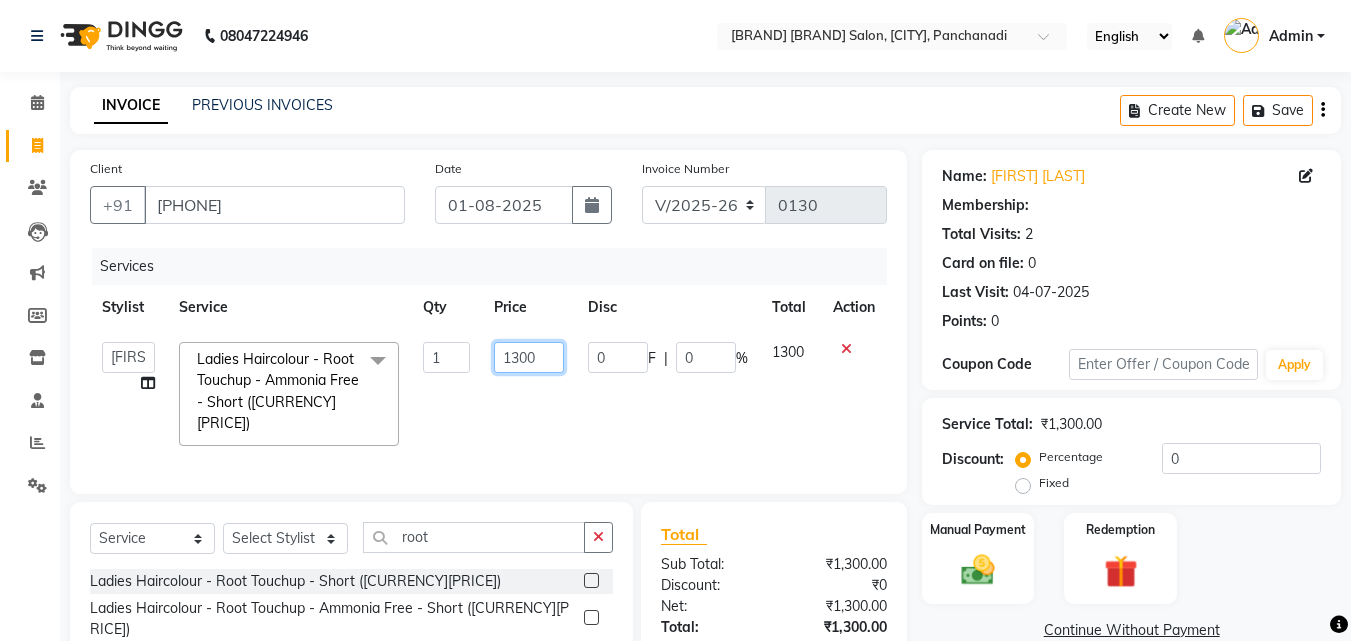 click on "1300" 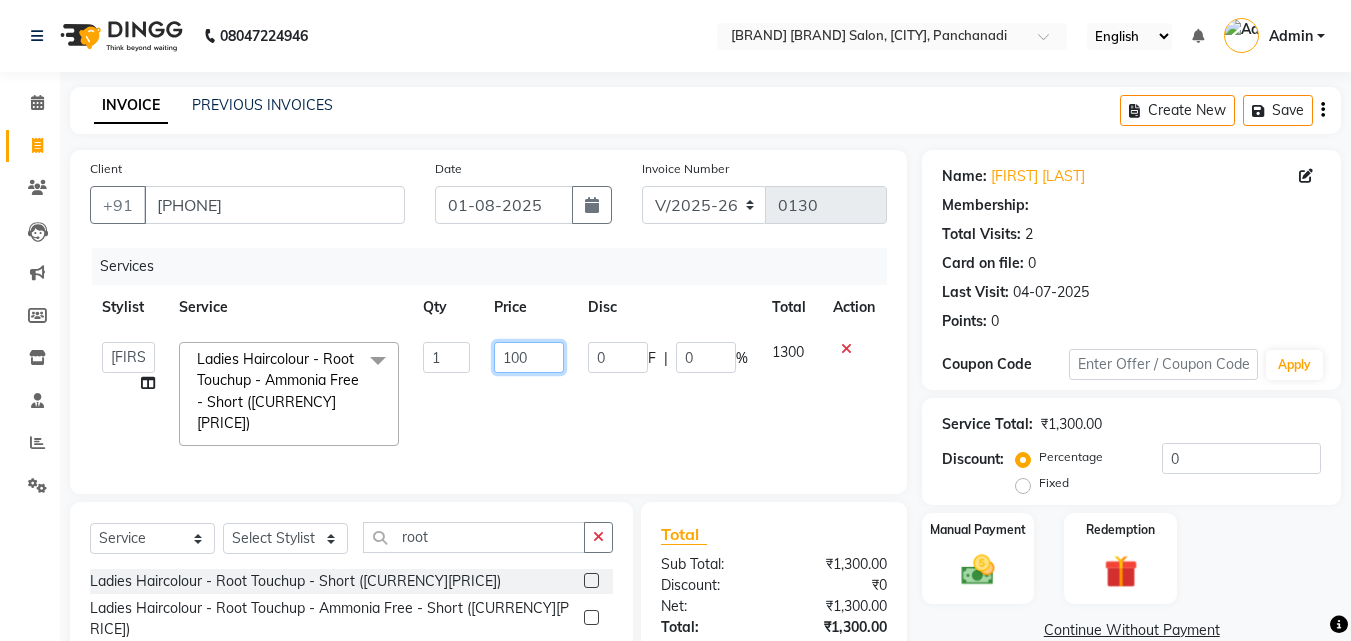 type on "1400" 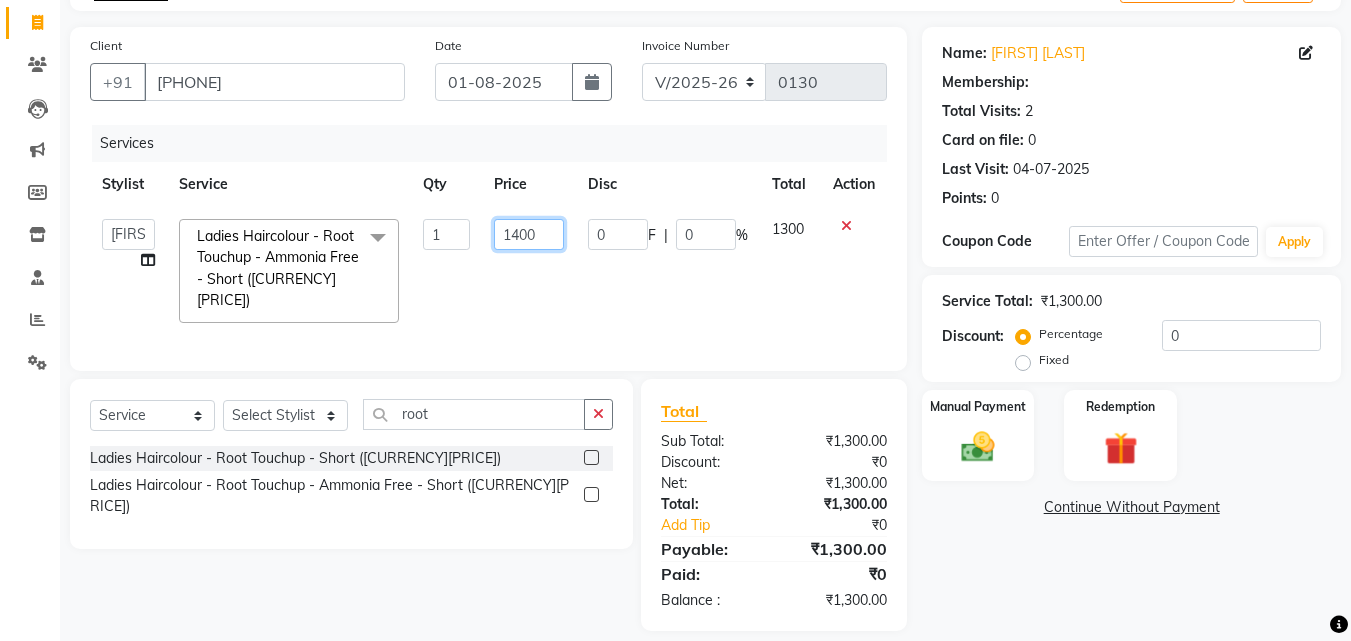scroll, scrollTop: 136, scrollLeft: 0, axis: vertical 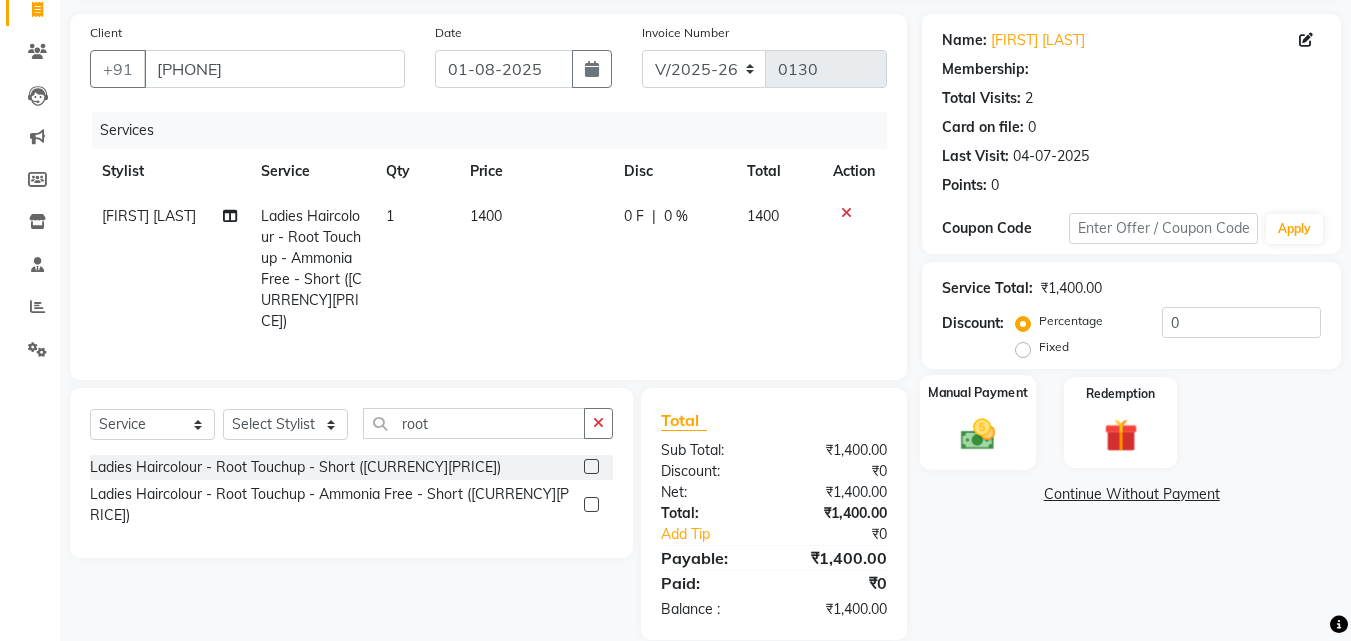 click on "Manual Payment" 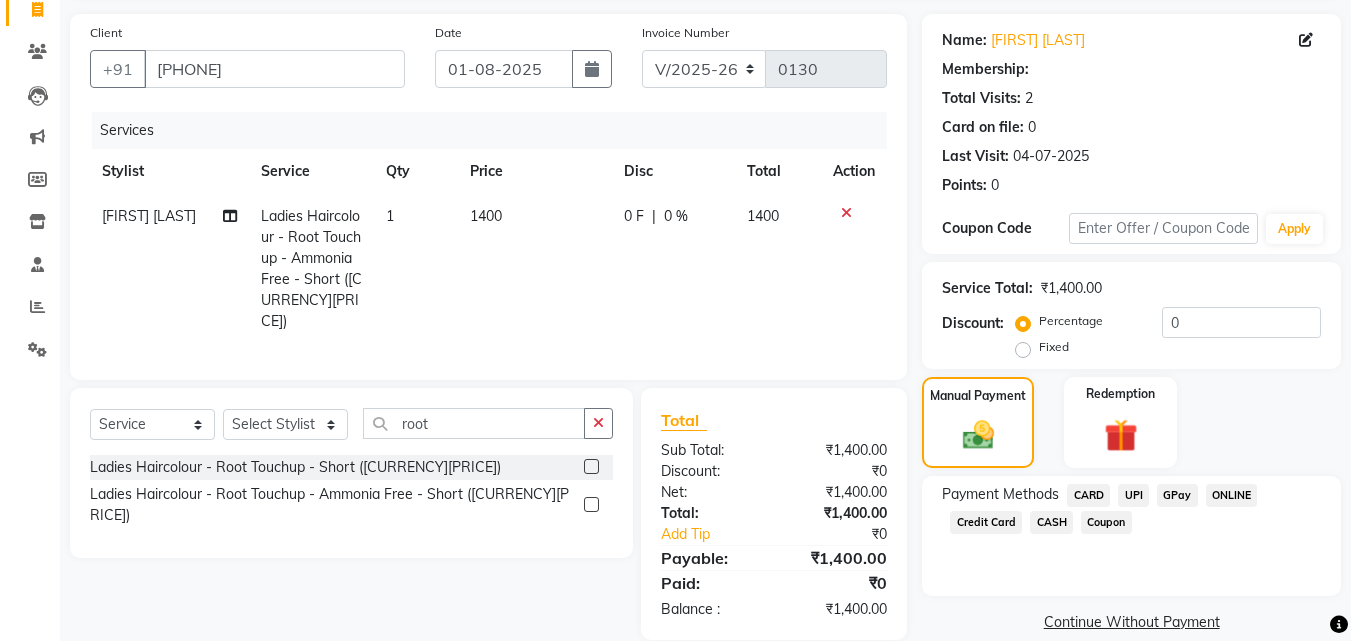 click on "CARD" 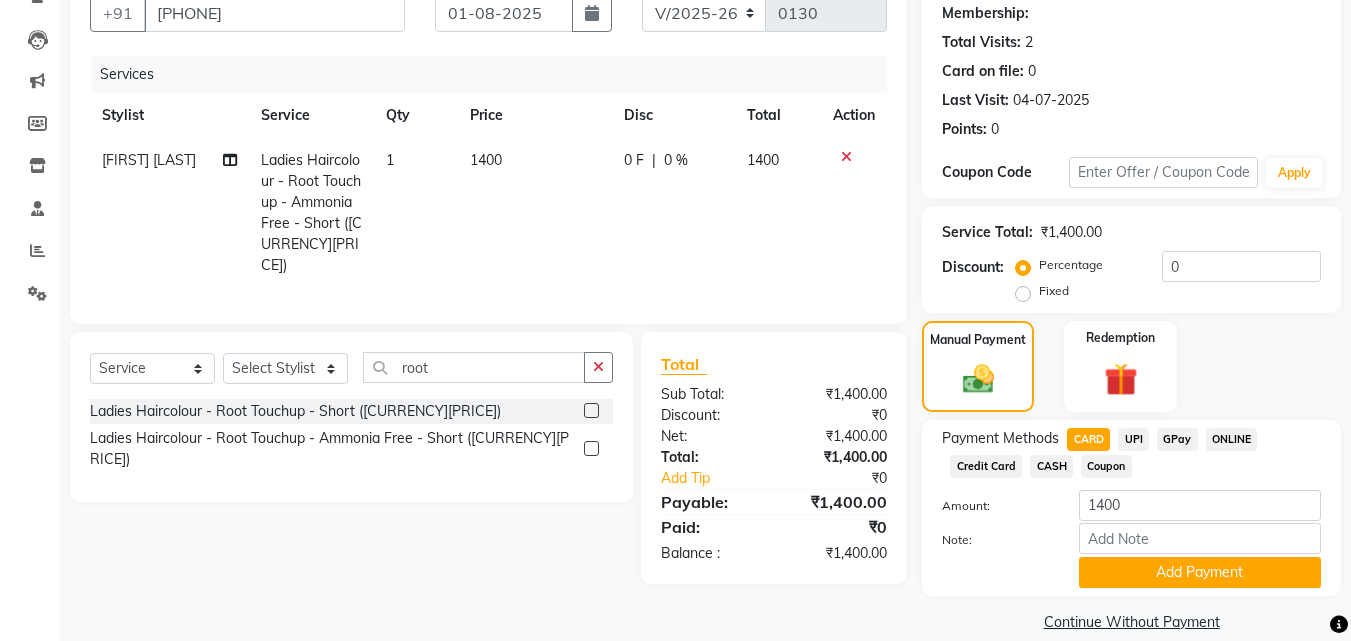 scroll, scrollTop: 218, scrollLeft: 0, axis: vertical 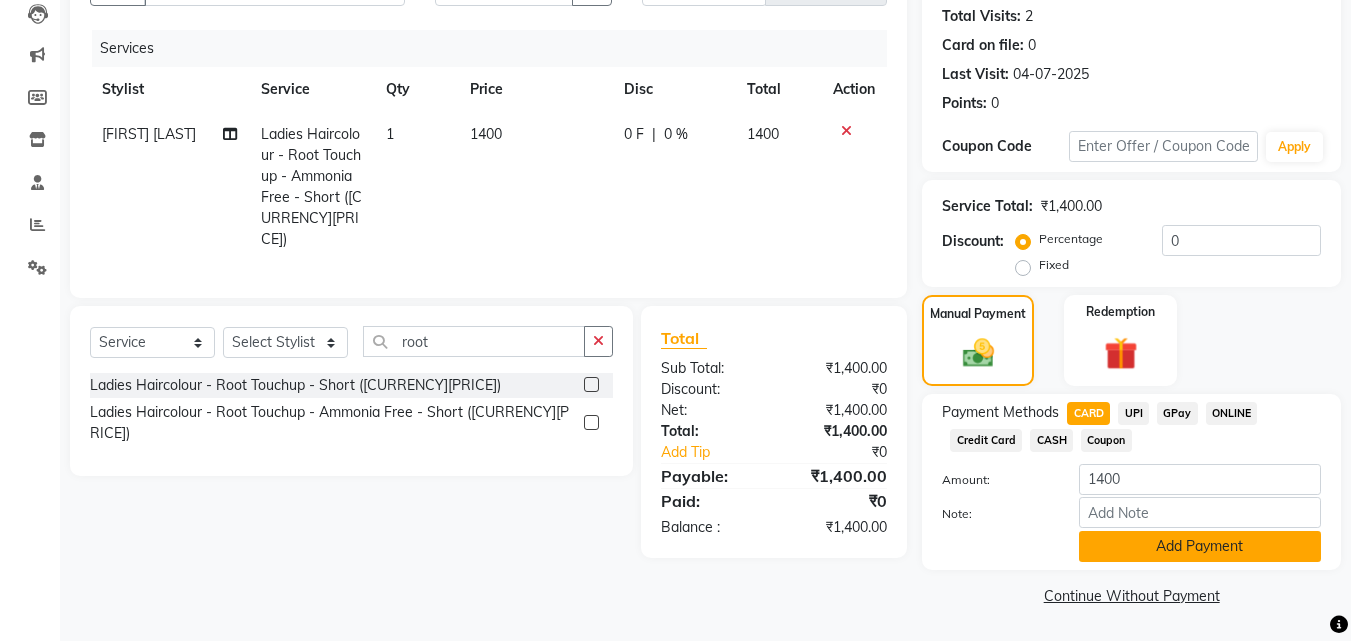 click on "Add Payment" 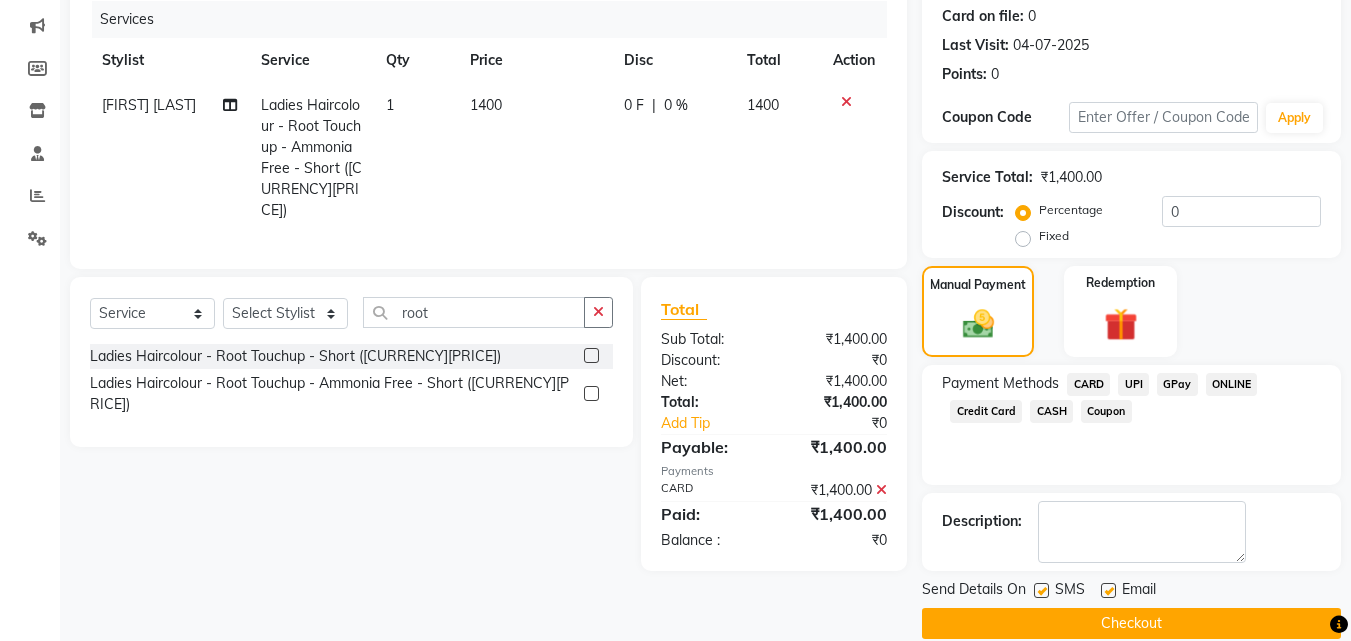 scroll, scrollTop: 275, scrollLeft: 0, axis: vertical 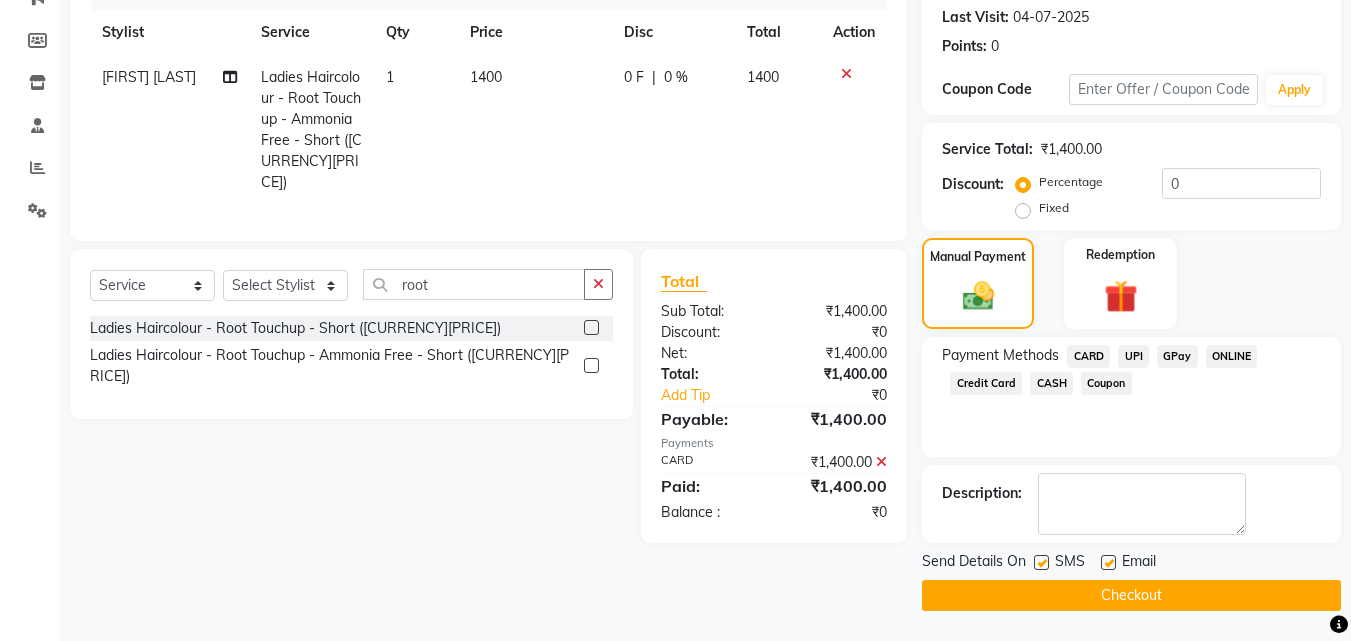 click on "Checkout" 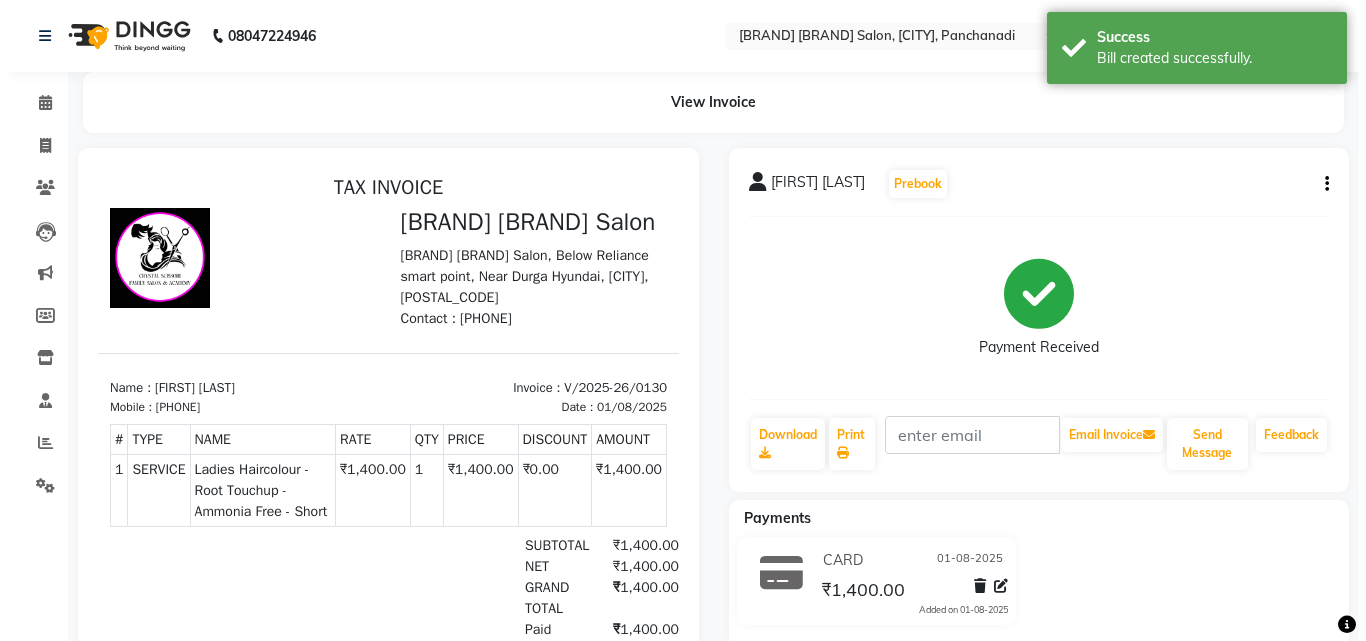 scroll, scrollTop: 0, scrollLeft: 0, axis: both 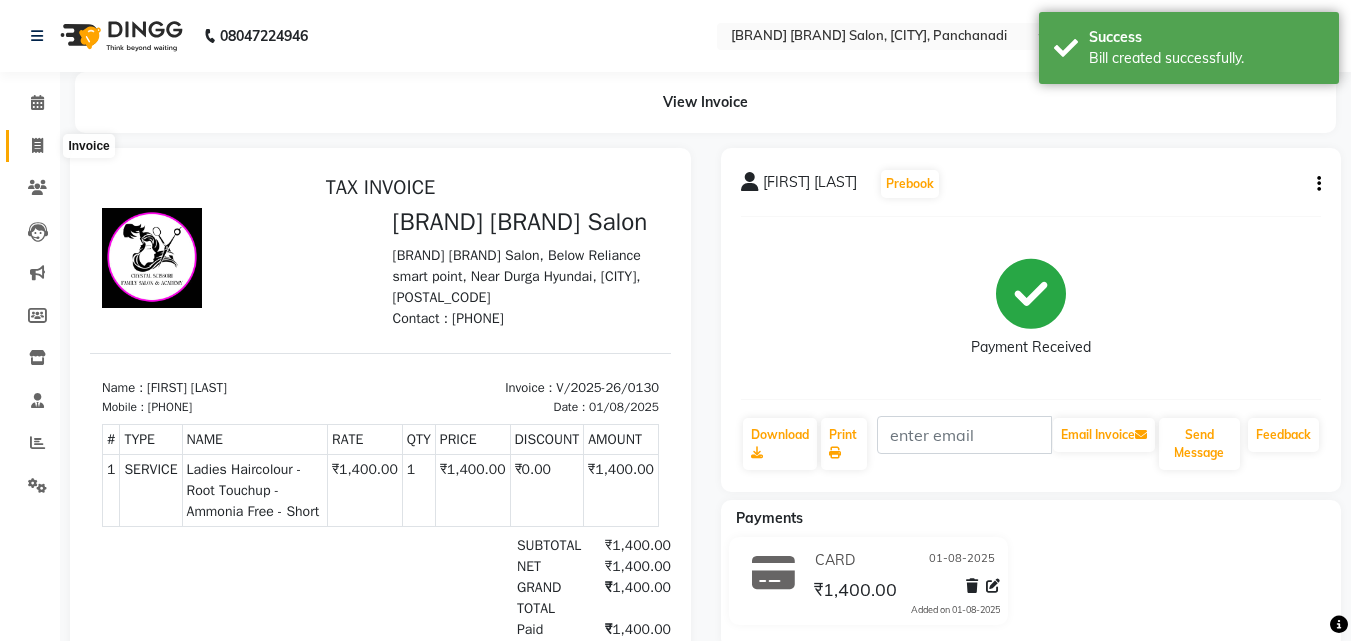 click 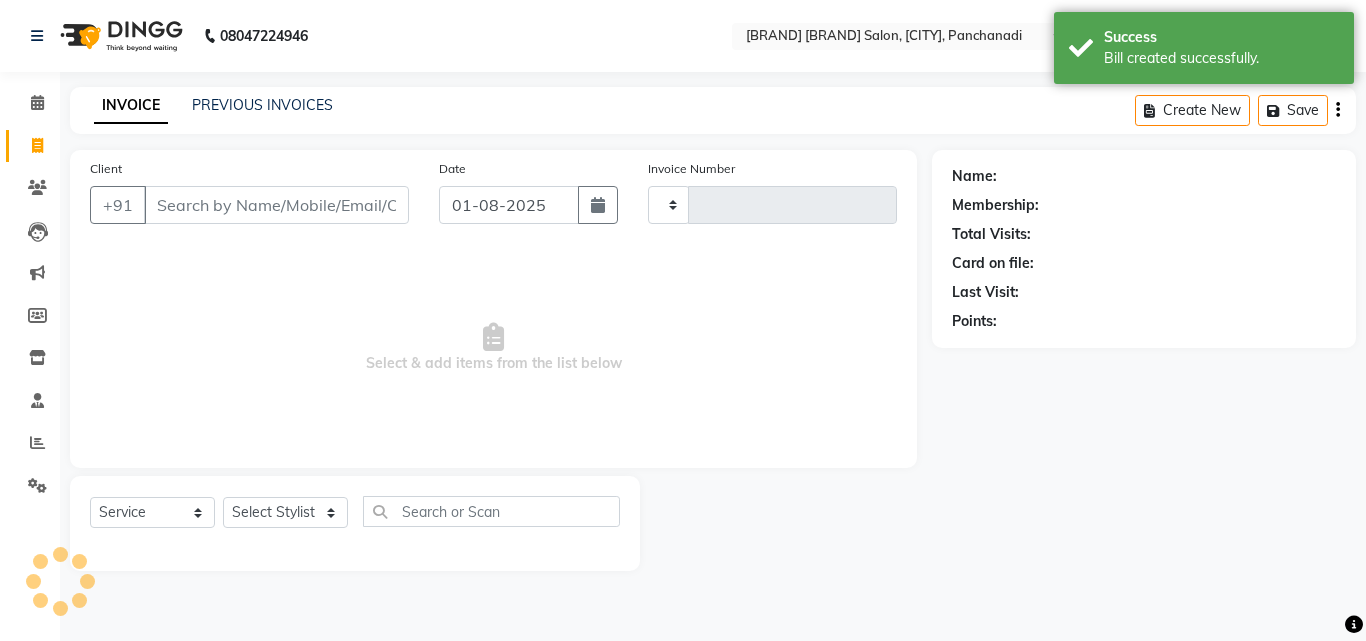 type on "0131" 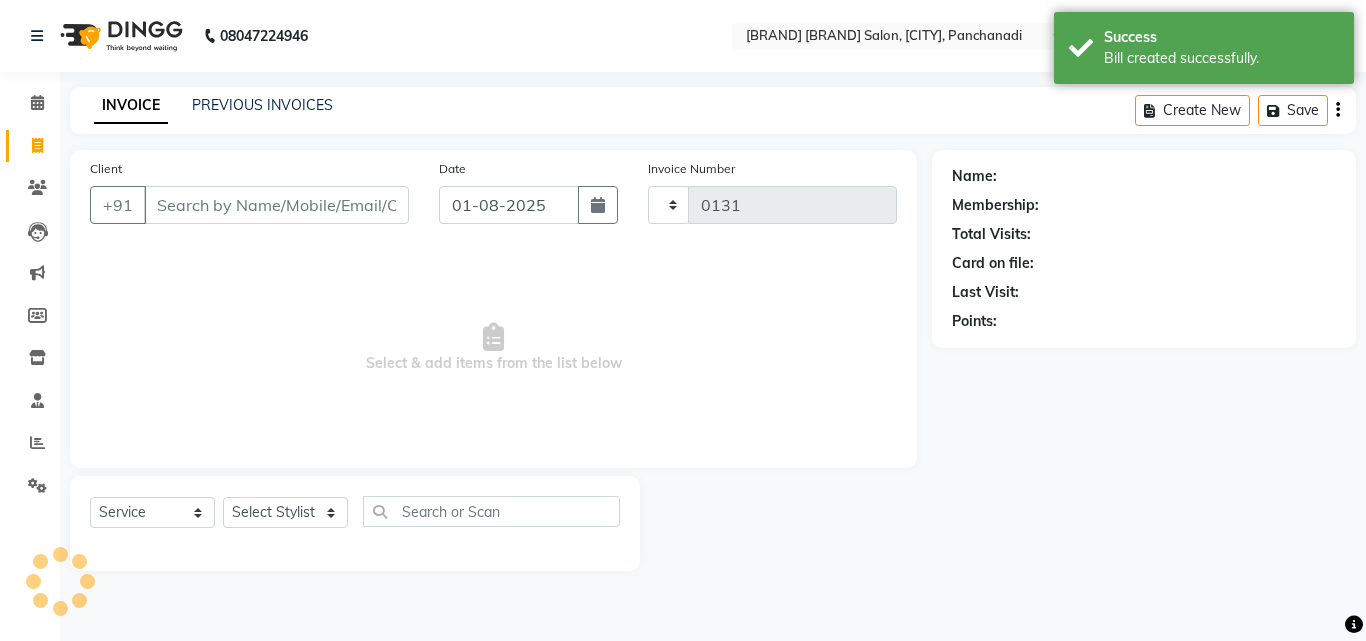 select on "7399" 